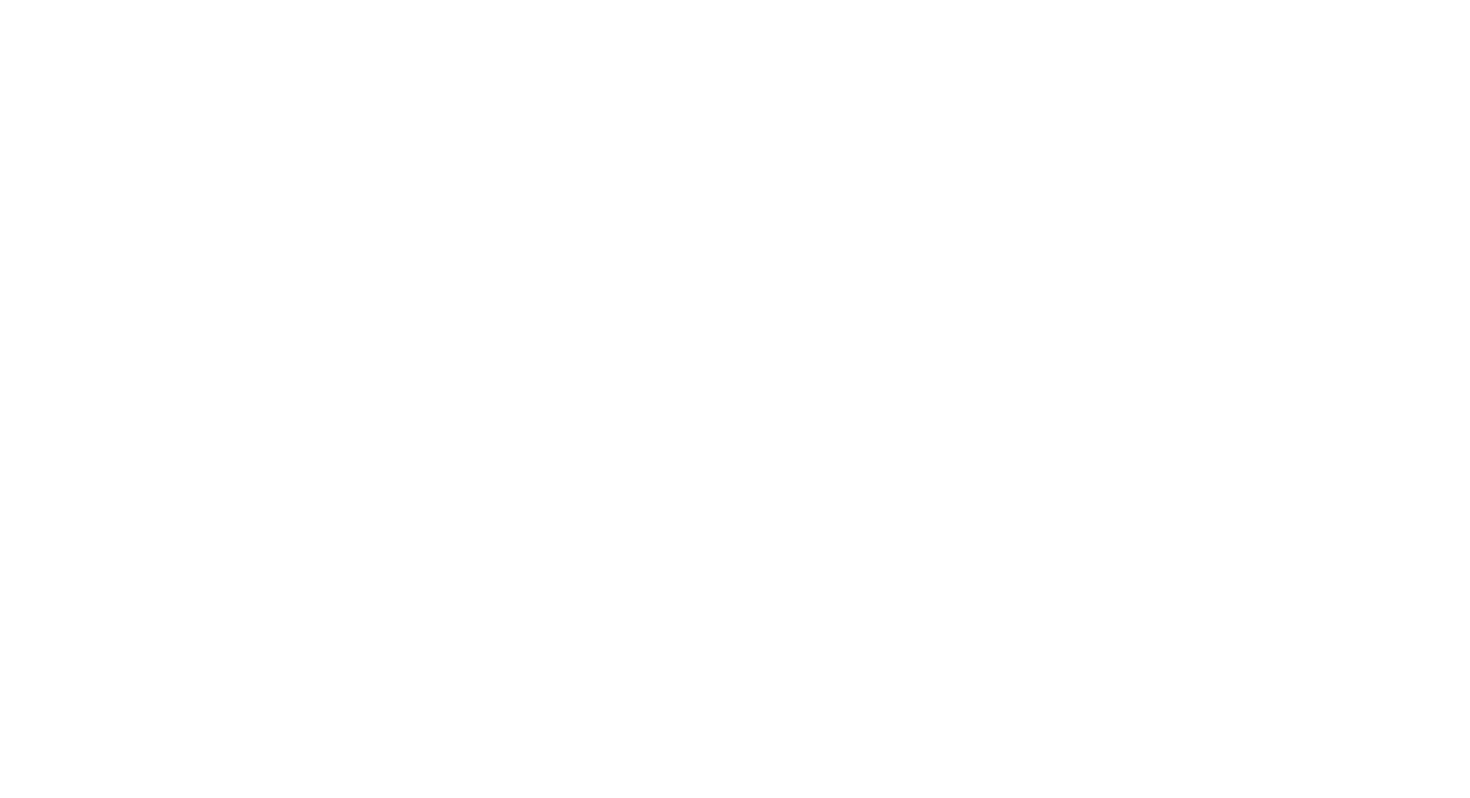 scroll, scrollTop: 0, scrollLeft: 0, axis: both 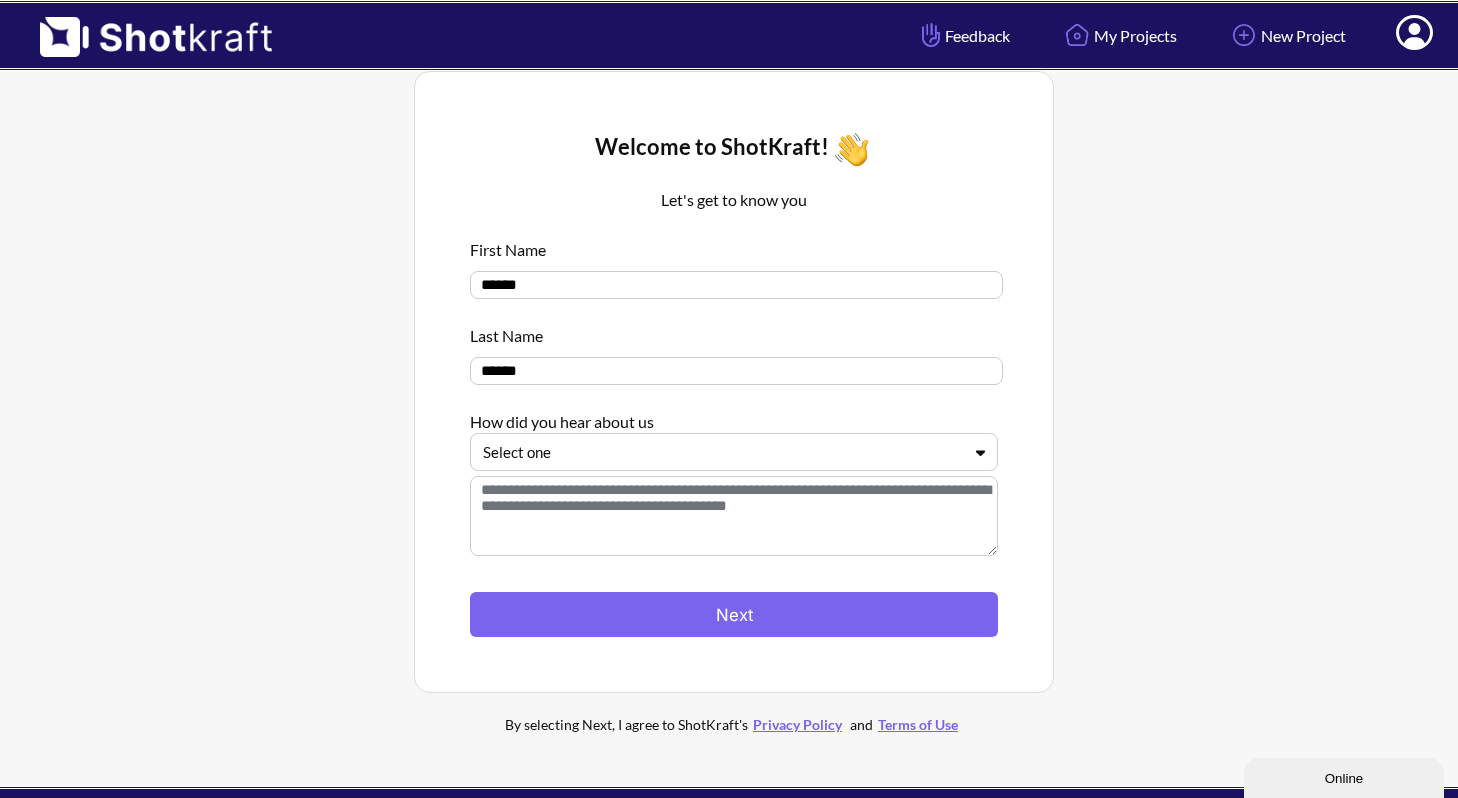 click at bounding box center [722, 452] 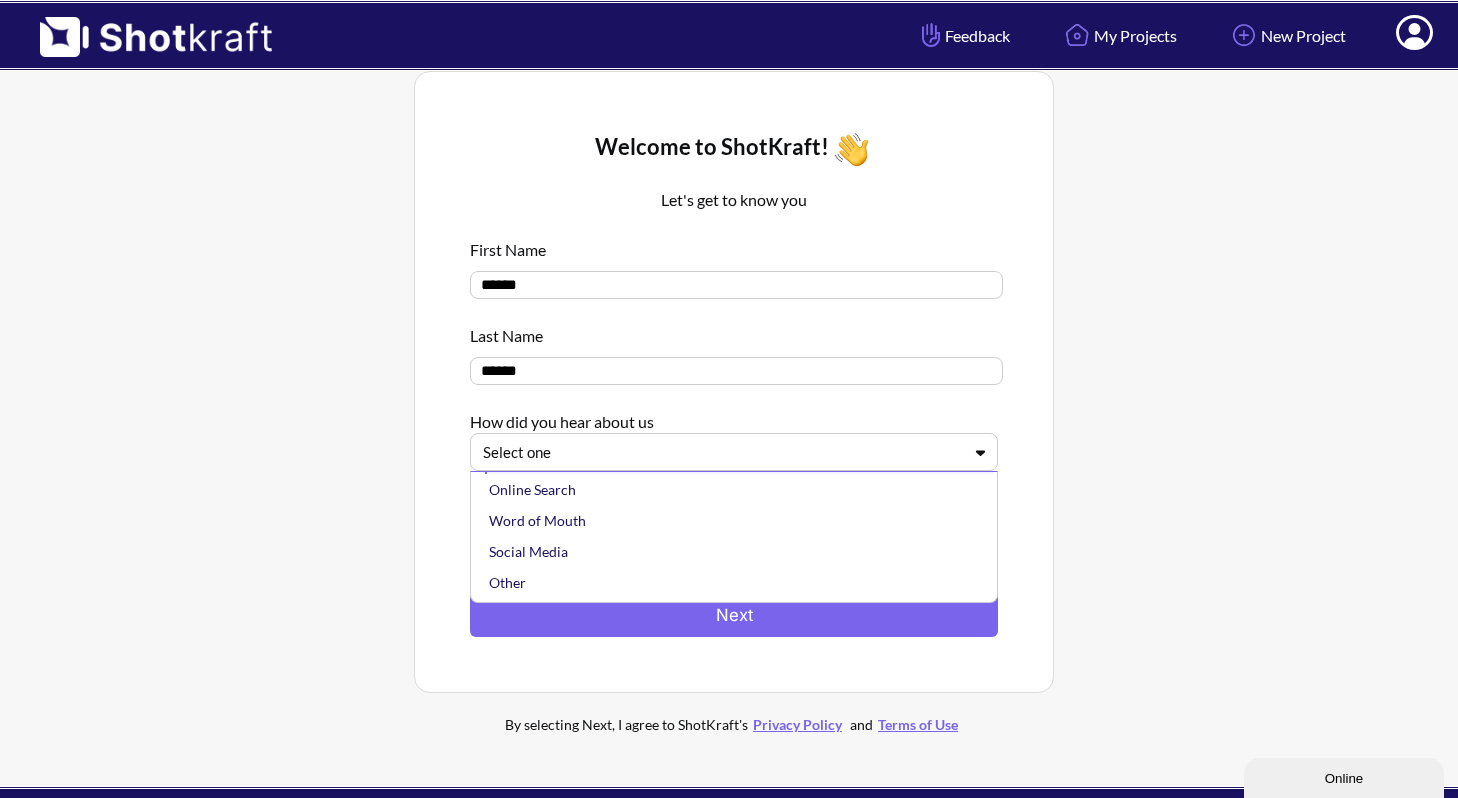 scroll, scrollTop: 8, scrollLeft: 0, axis: vertical 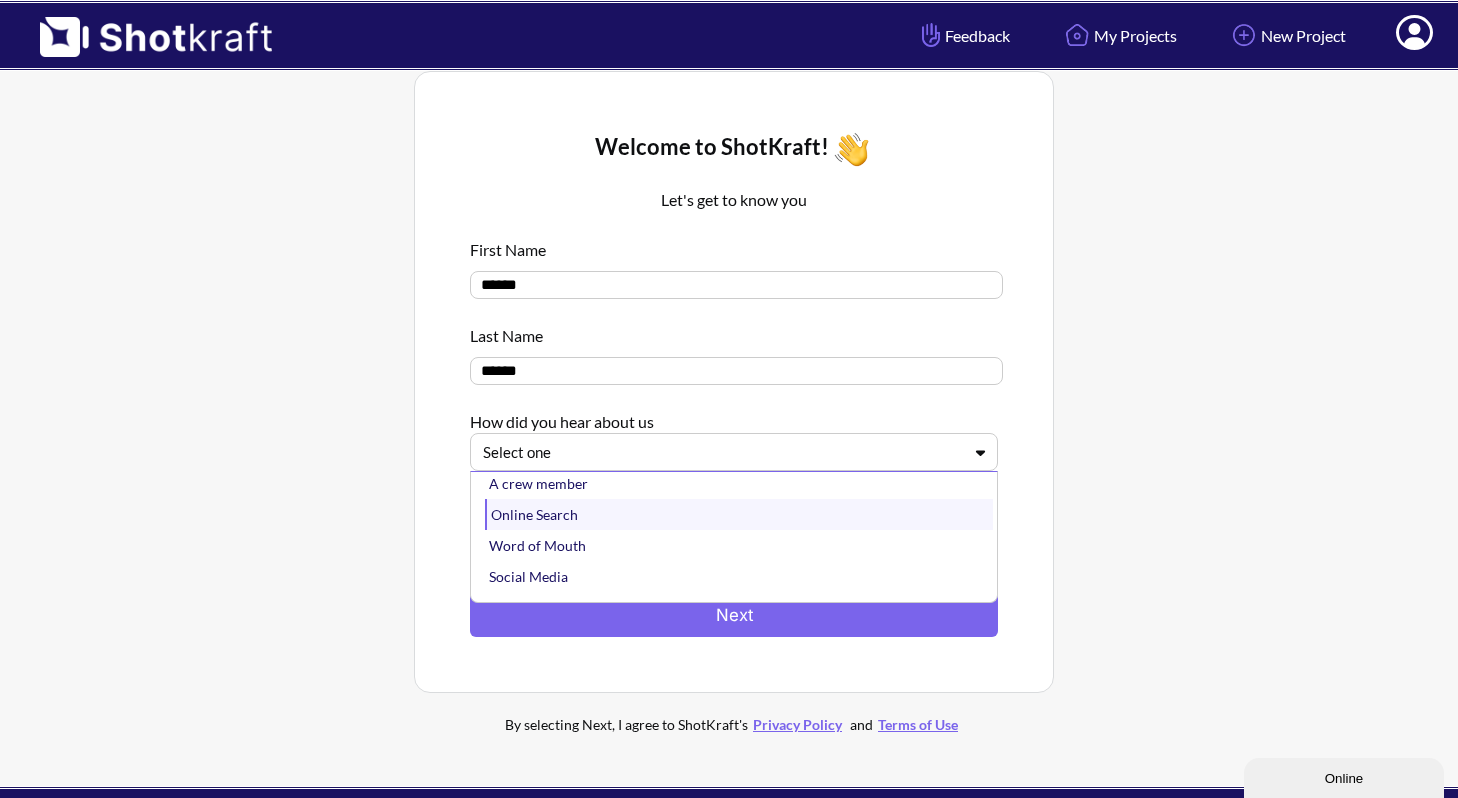 click on "Online Search" at bounding box center [739, 514] 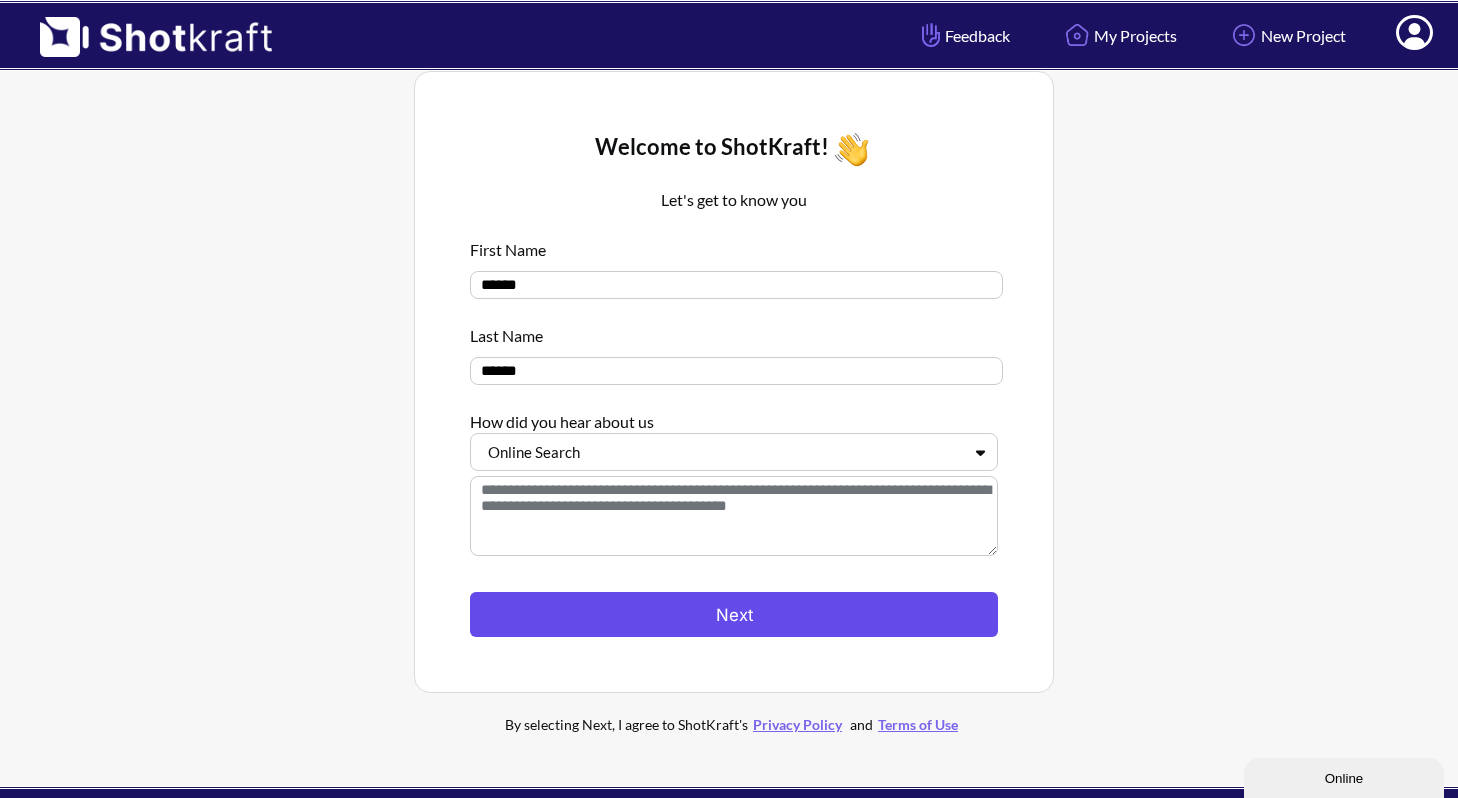 click on "Next" at bounding box center [734, 614] 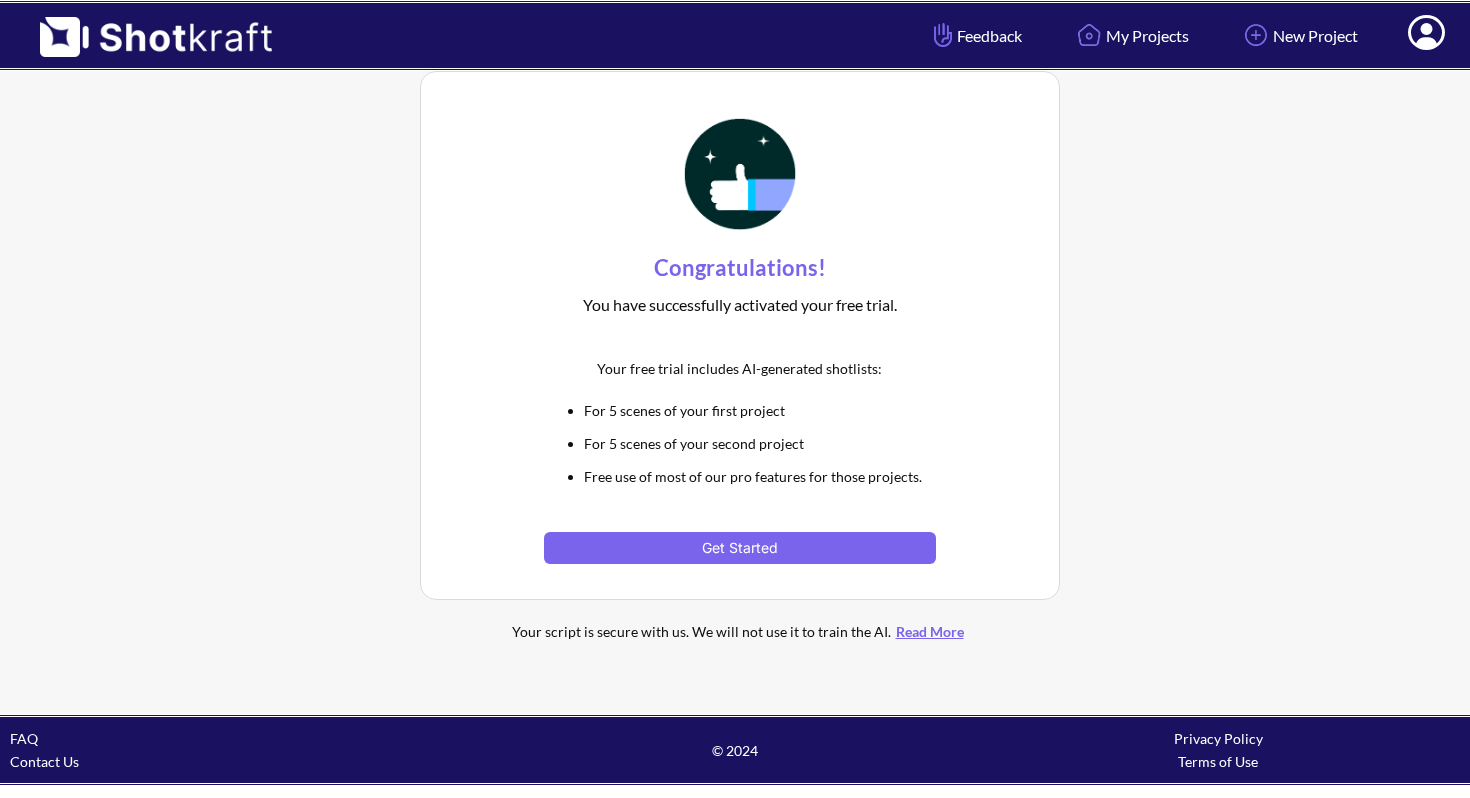 scroll, scrollTop: 0, scrollLeft: 0, axis: both 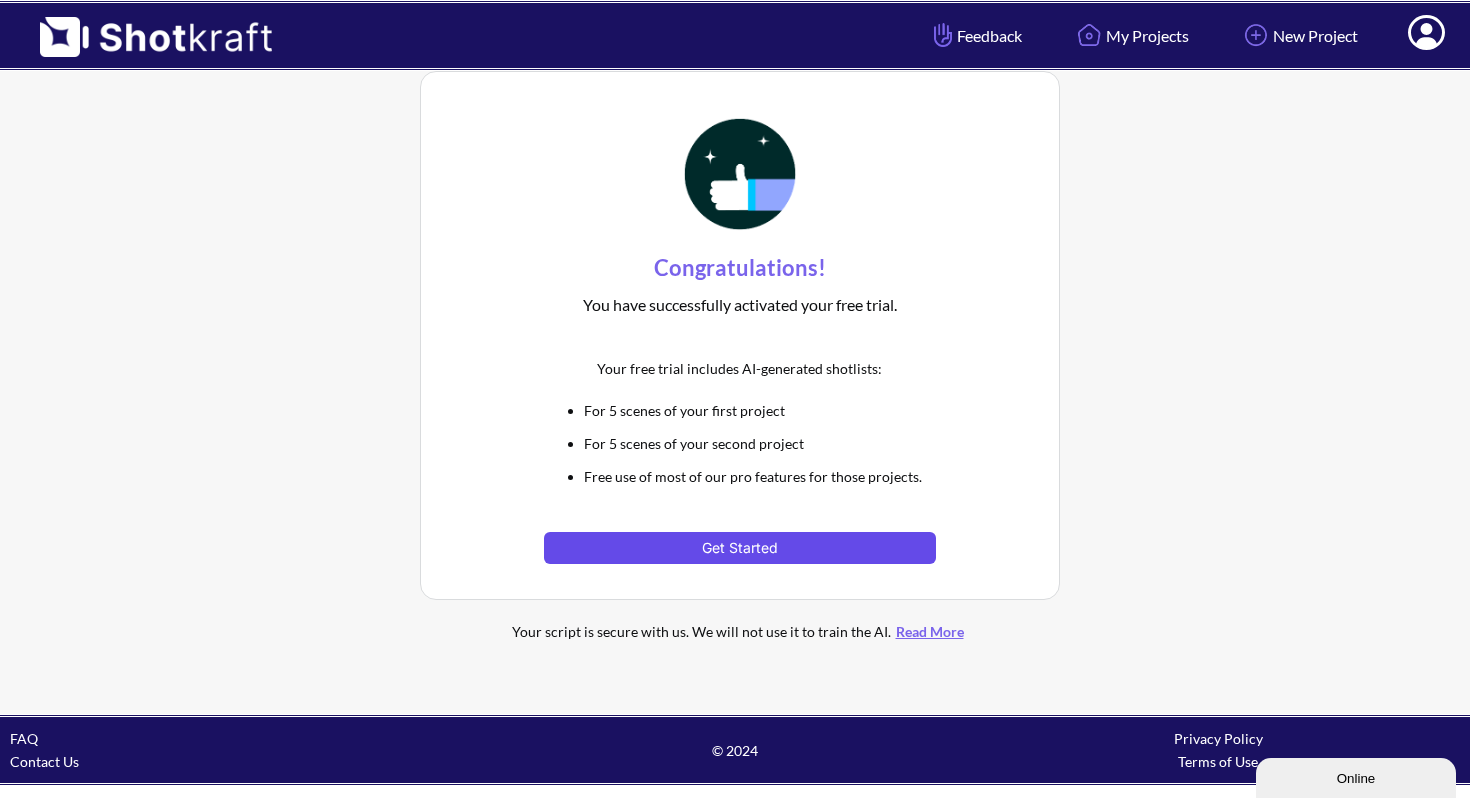 click on "Get Started" at bounding box center [739, 548] 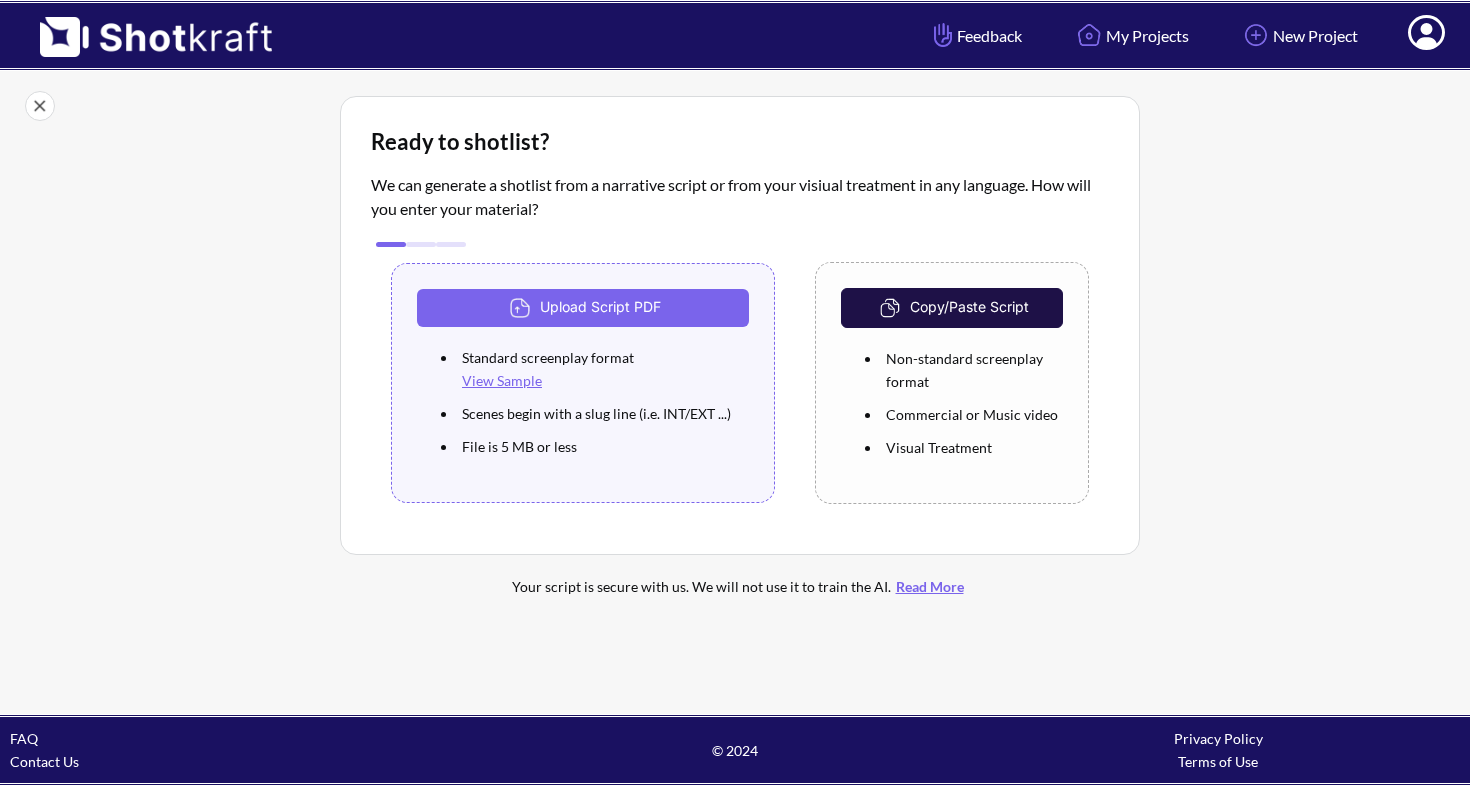 scroll, scrollTop: 0, scrollLeft: 0, axis: both 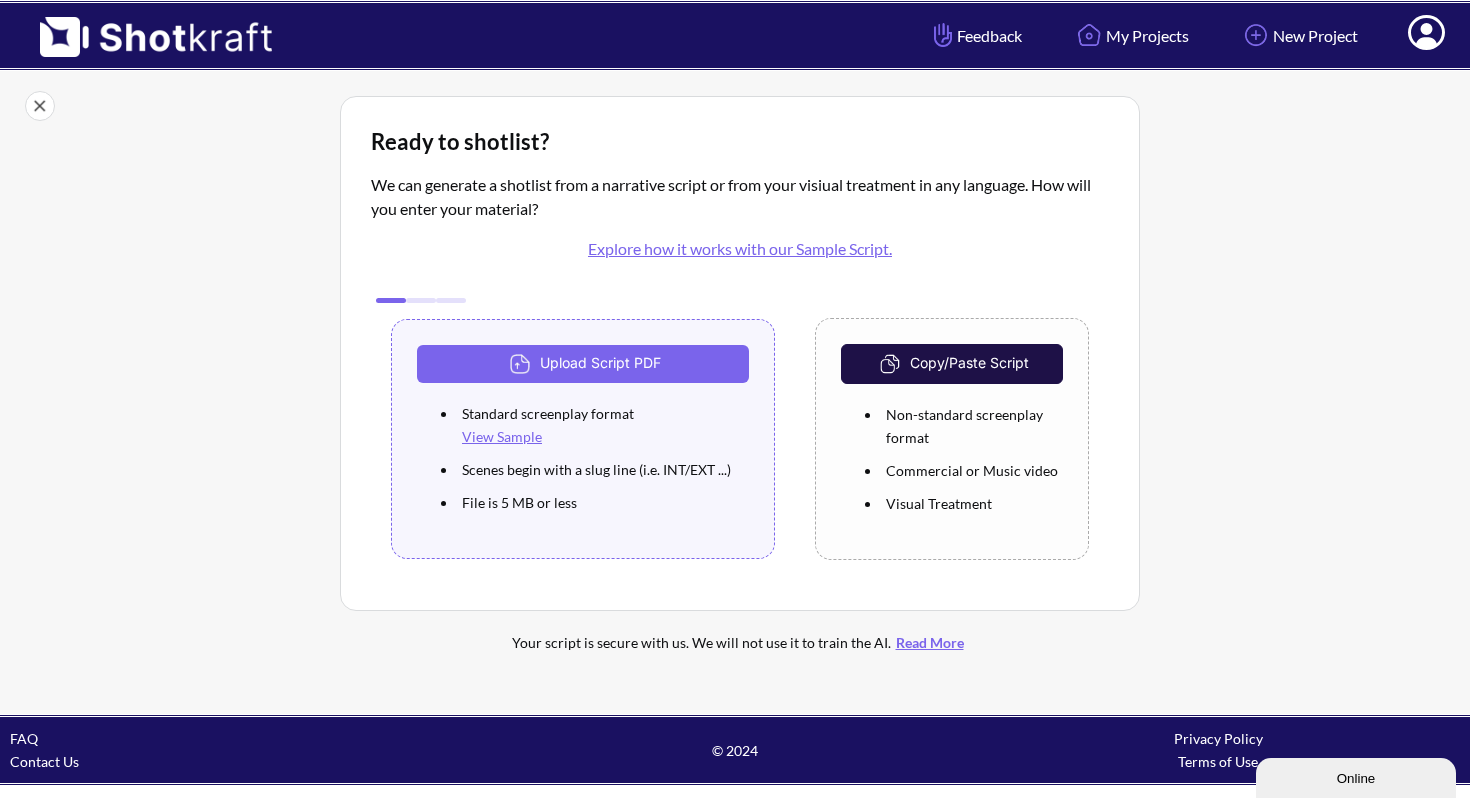click on "Copy/Paste Script" at bounding box center [952, 364] 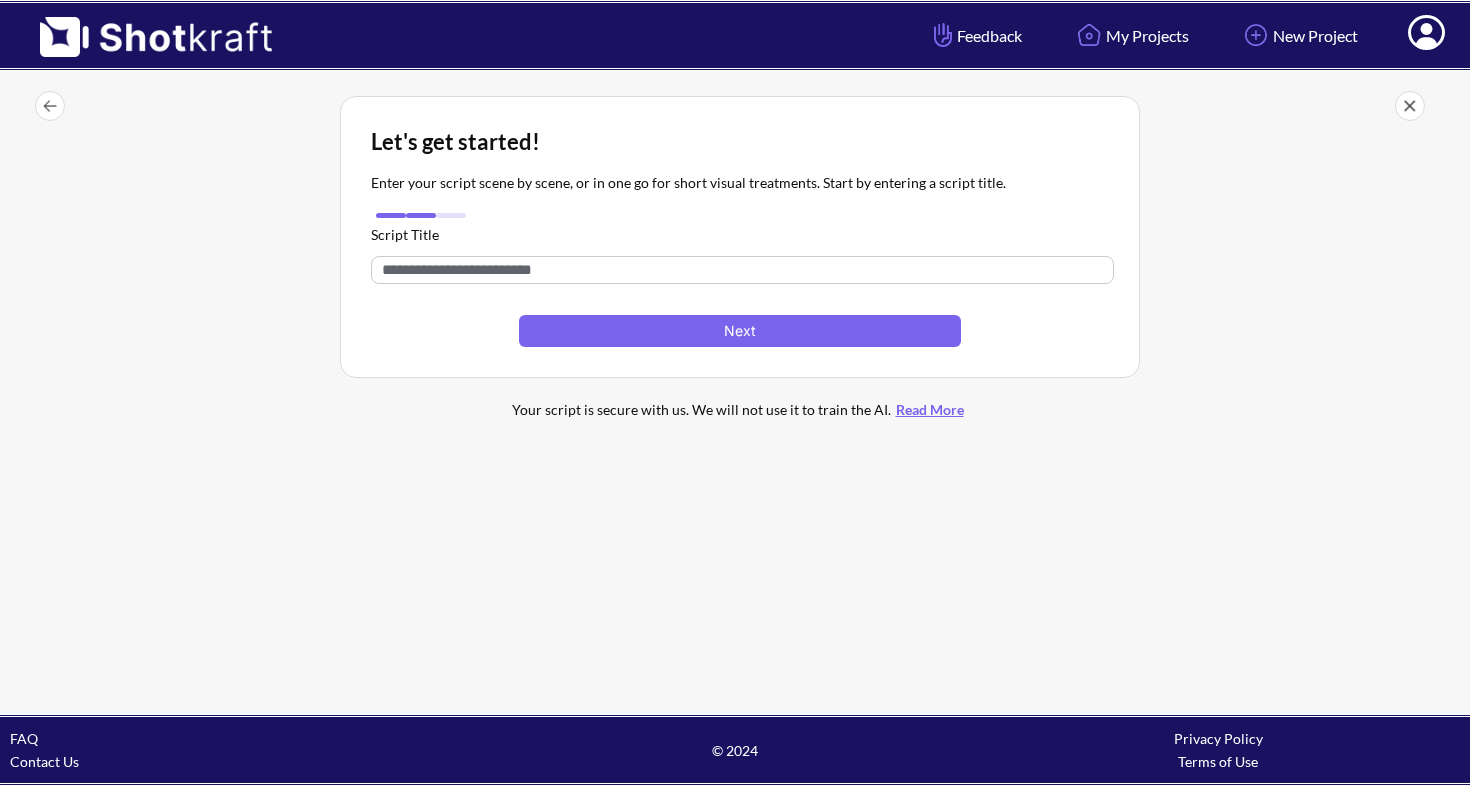 scroll, scrollTop: 0, scrollLeft: 0, axis: both 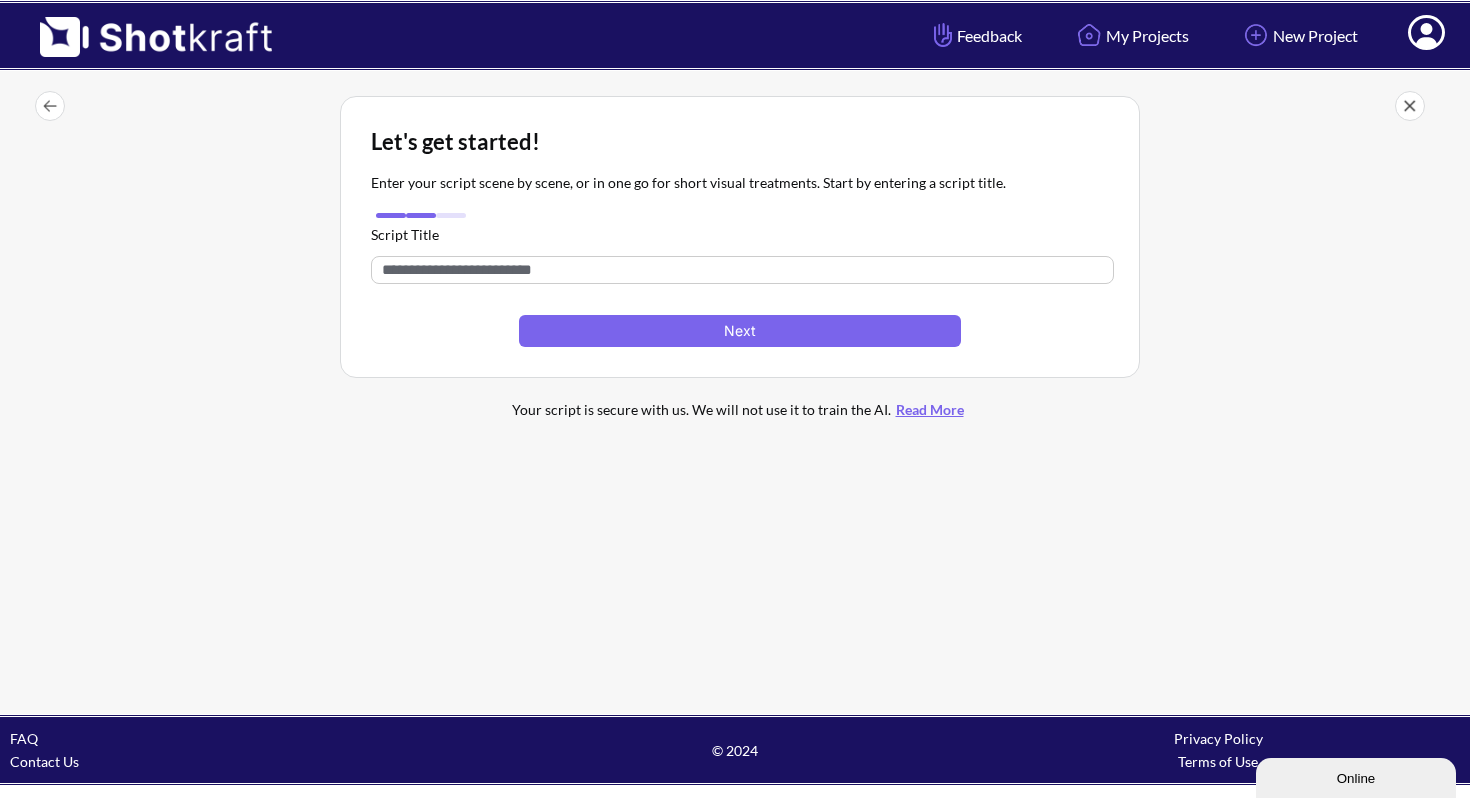 click at bounding box center [742, 270] 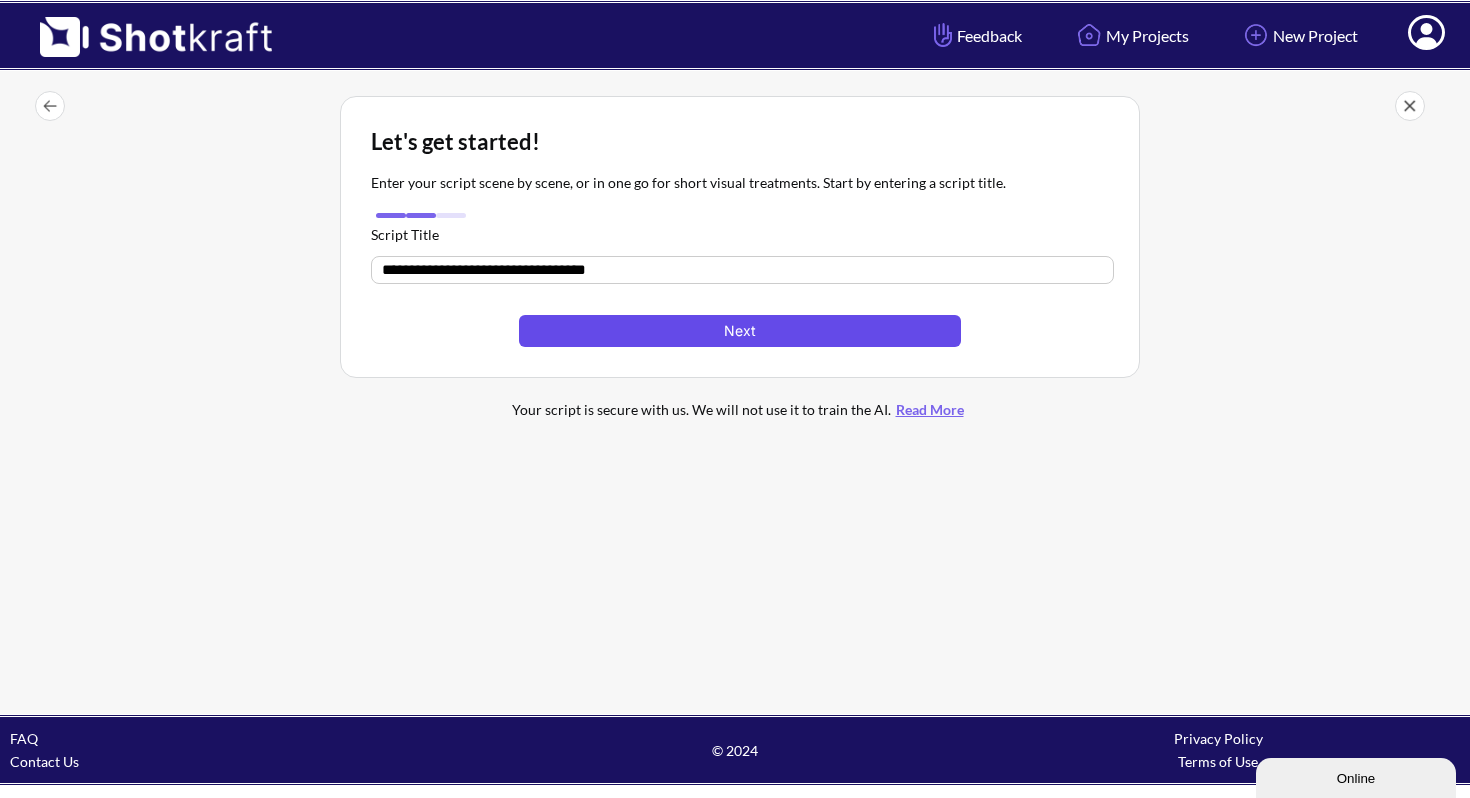 type on "**********" 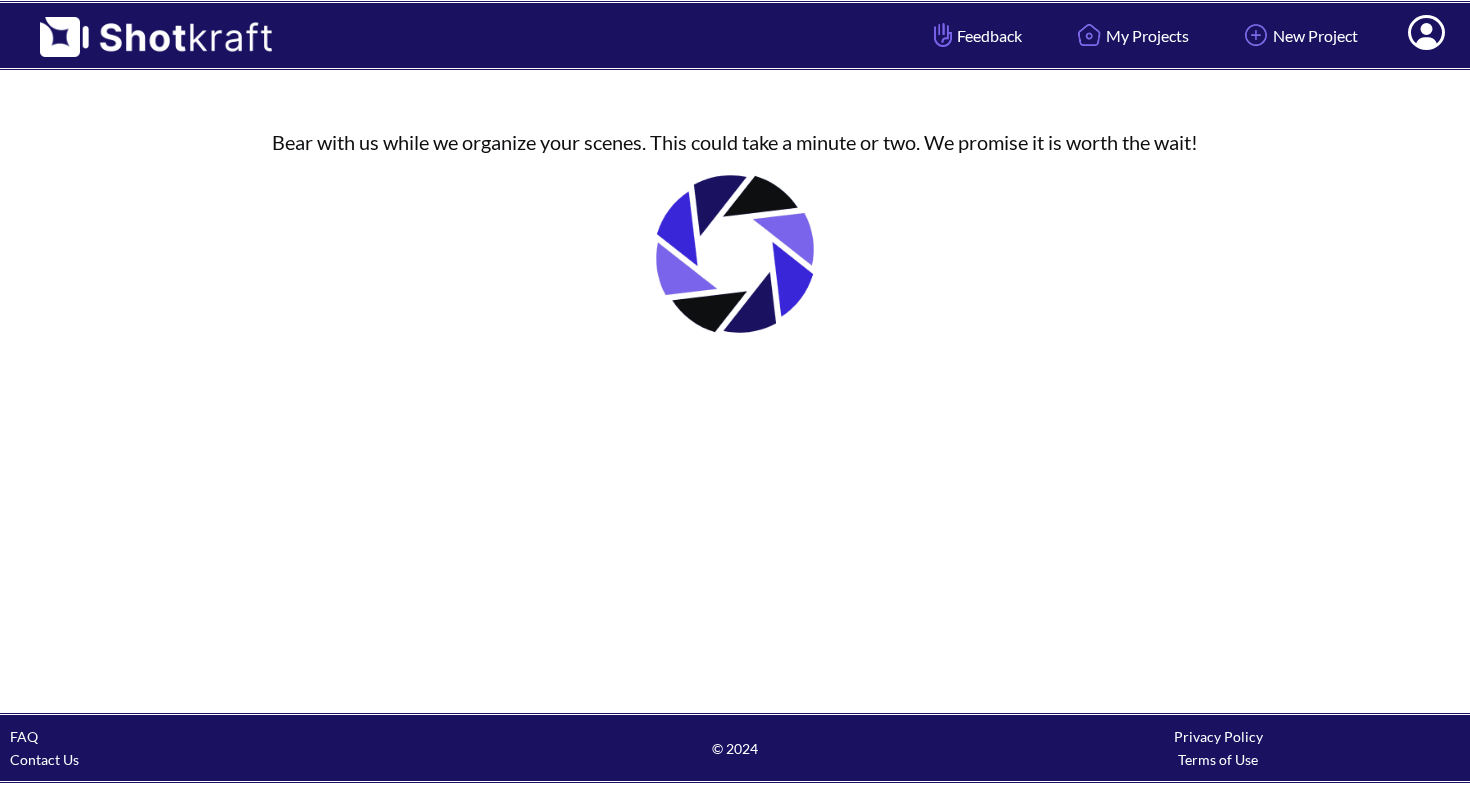 scroll, scrollTop: 0, scrollLeft: 0, axis: both 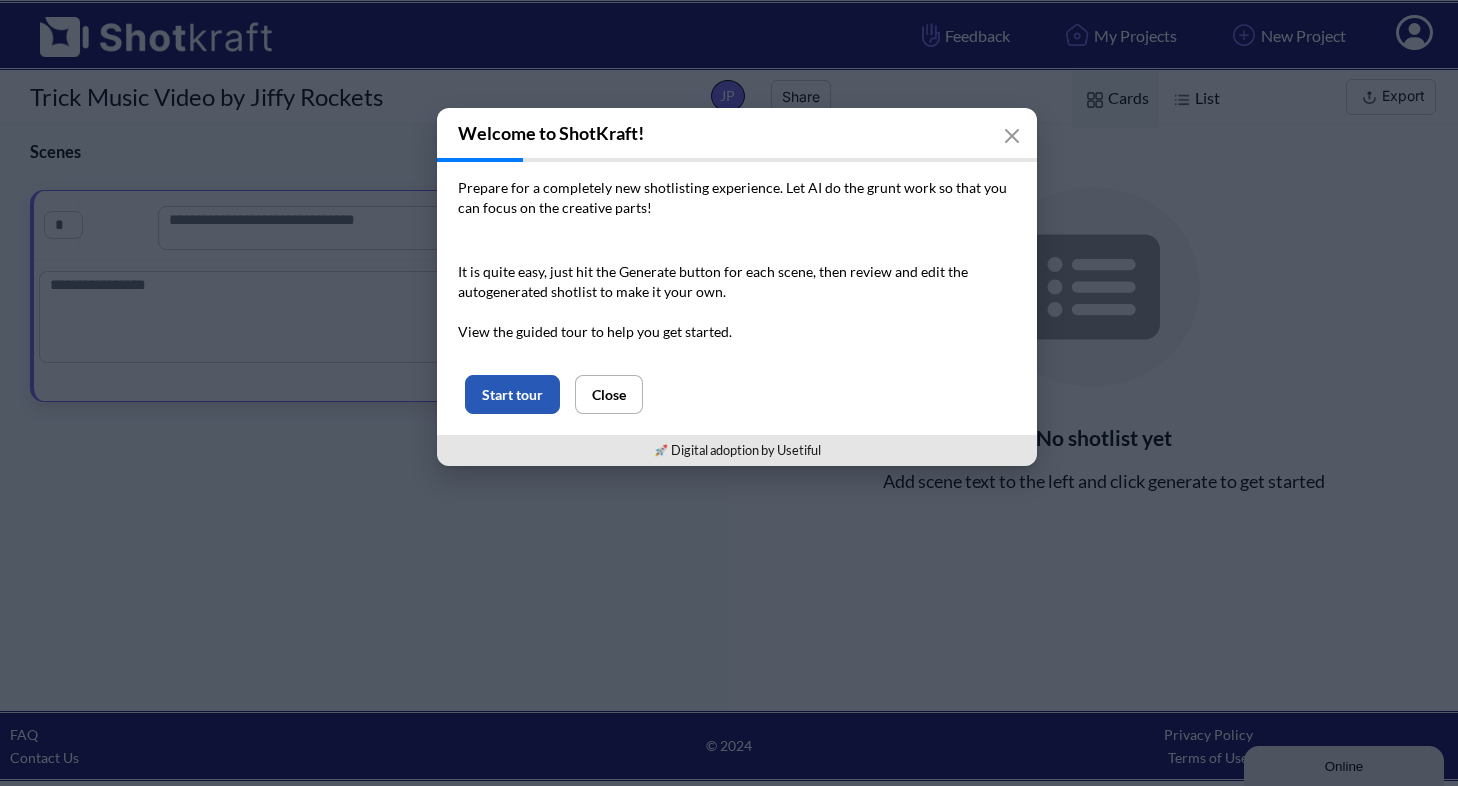 click on "Start tour" at bounding box center [512, 394] 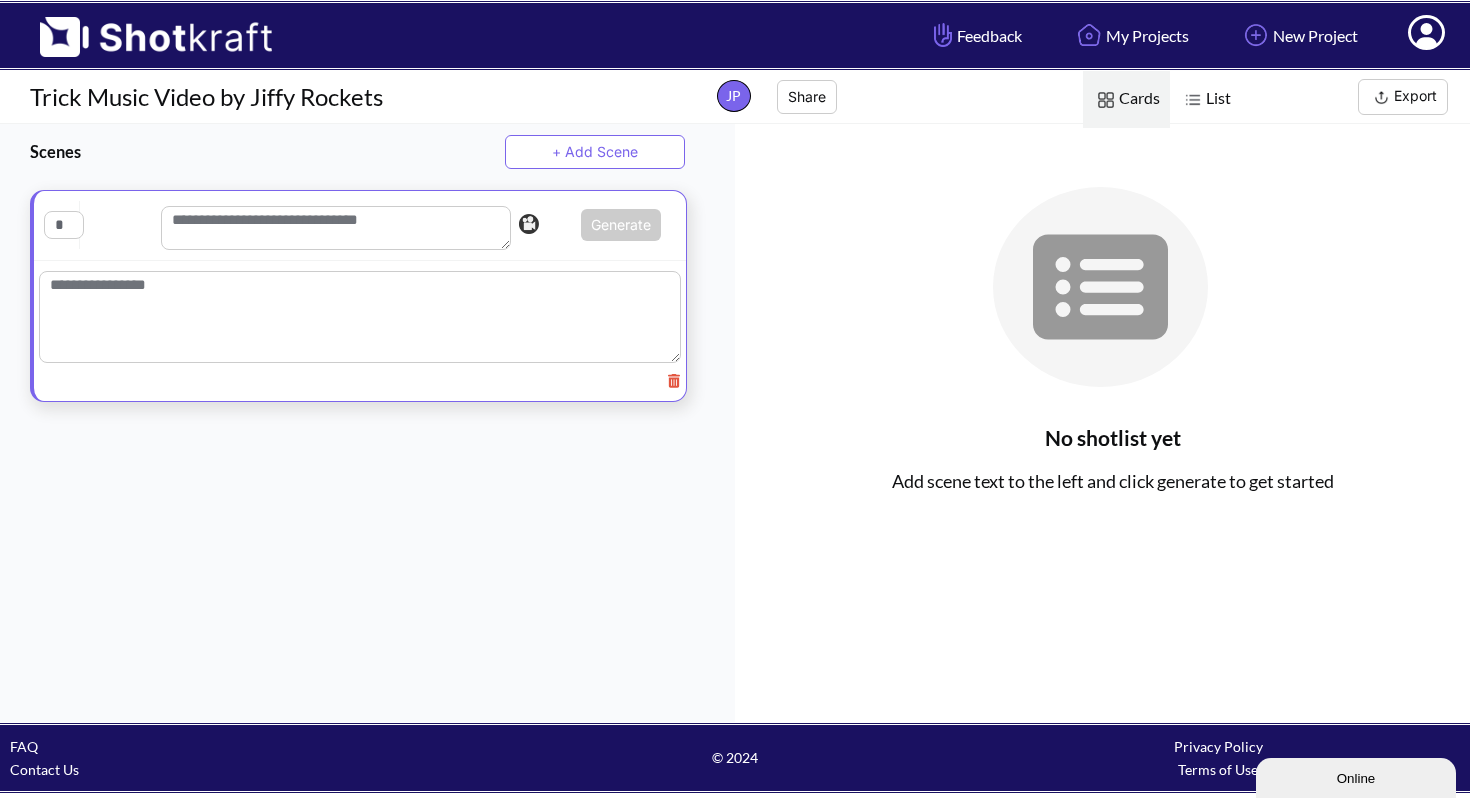click at bounding box center [336, 228] 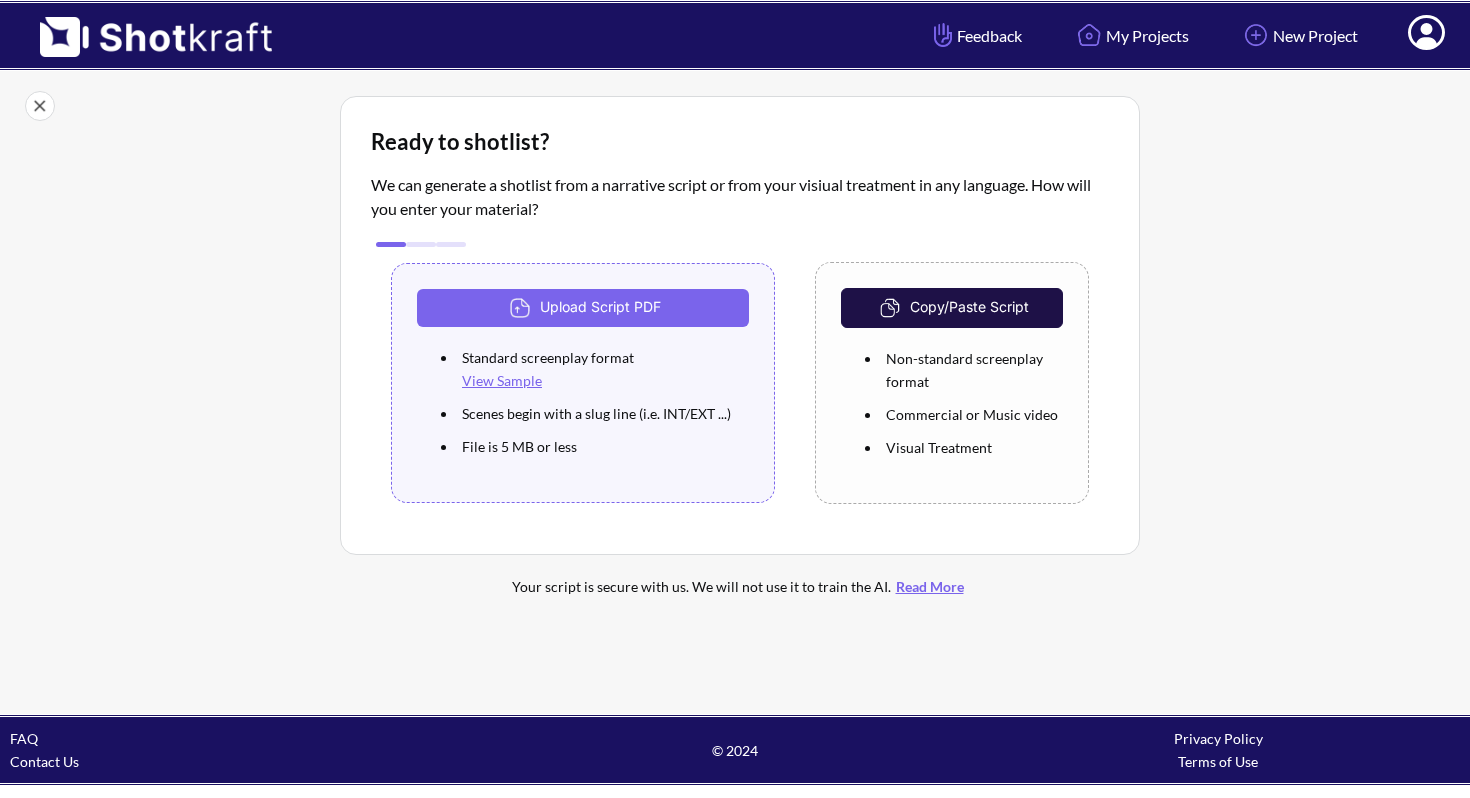 scroll, scrollTop: 0, scrollLeft: 0, axis: both 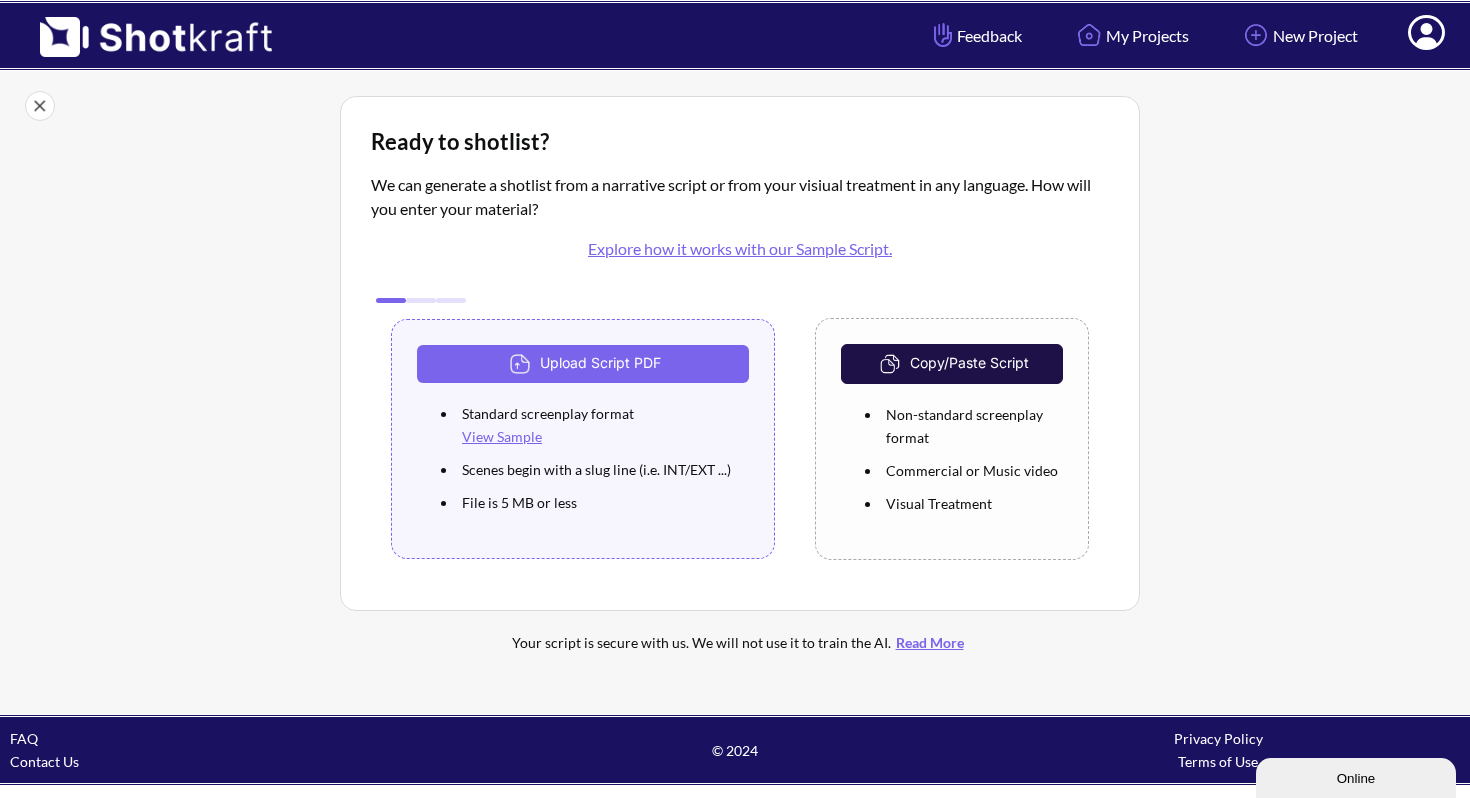 click on "Copy/Paste Script" at bounding box center (952, 364) 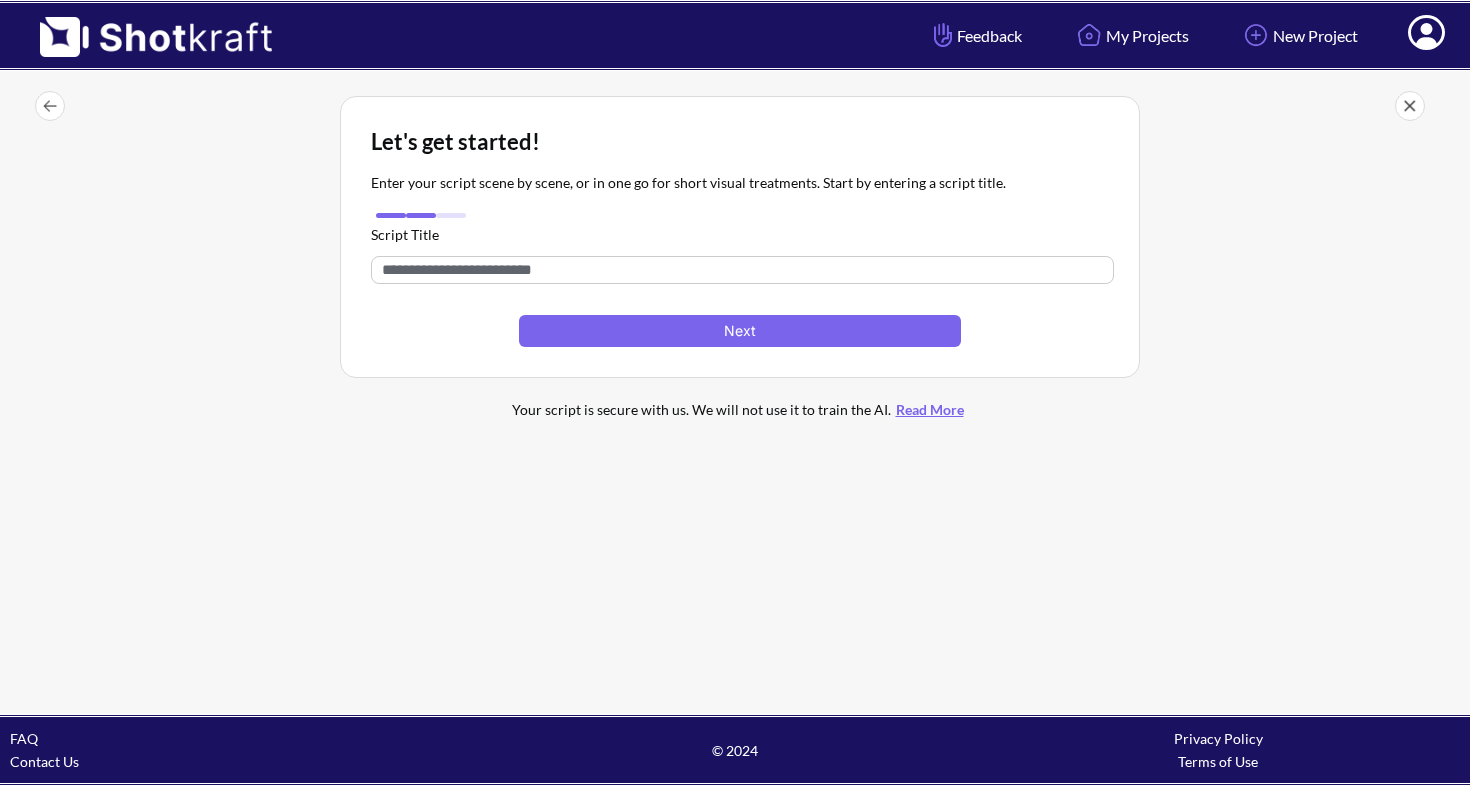 scroll, scrollTop: 0, scrollLeft: 0, axis: both 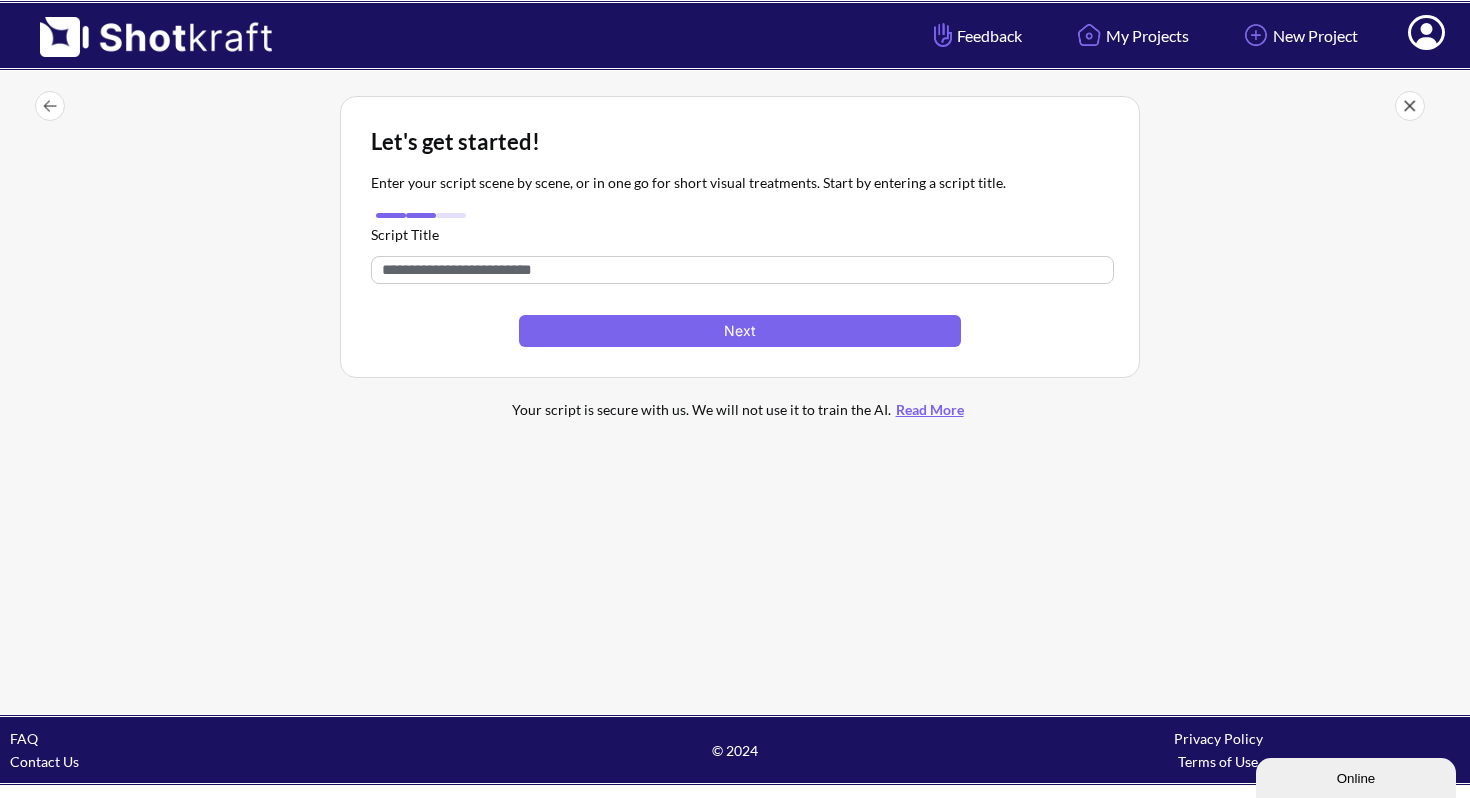 click at bounding box center (742, 270) 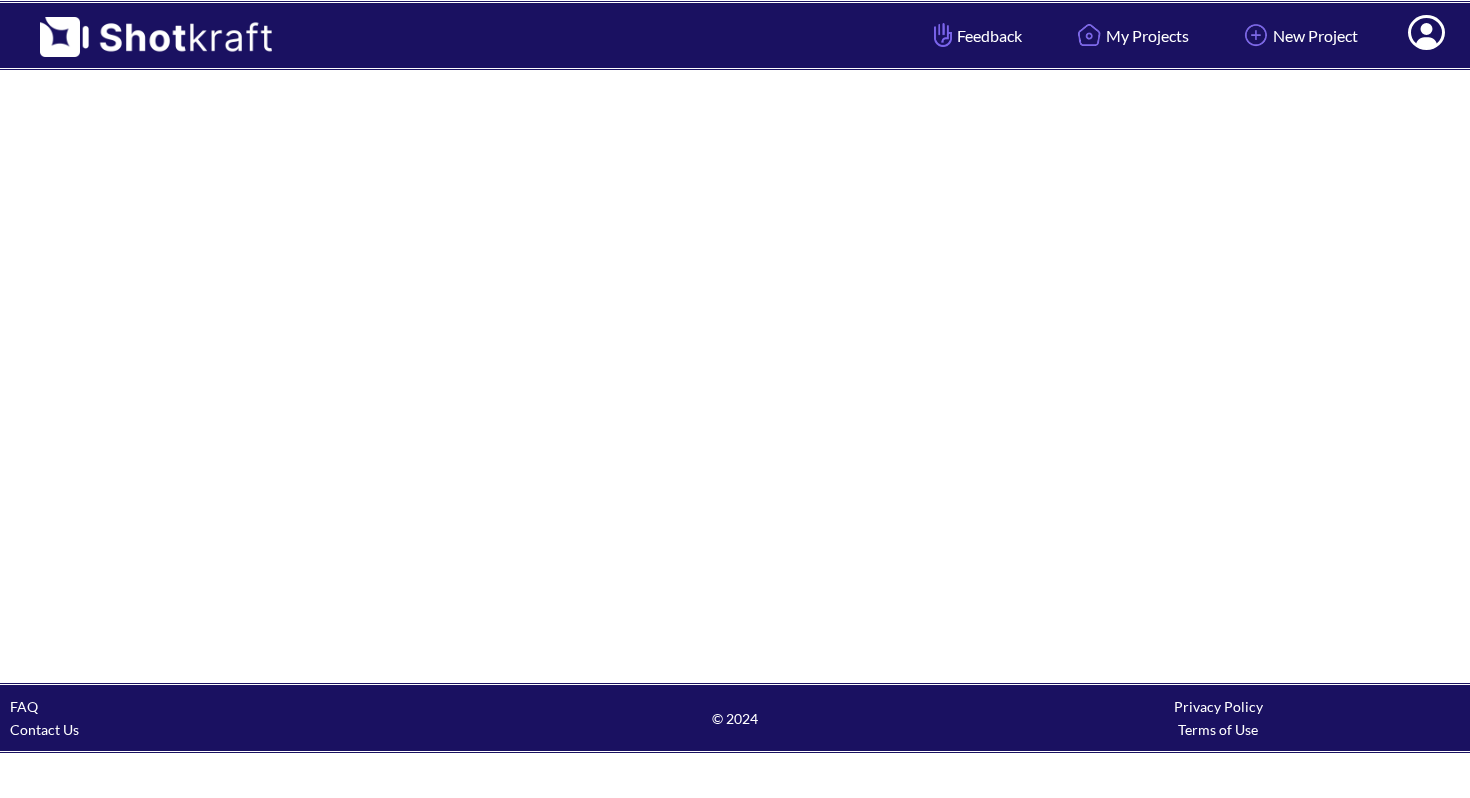 scroll, scrollTop: 0, scrollLeft: 0, axis: both 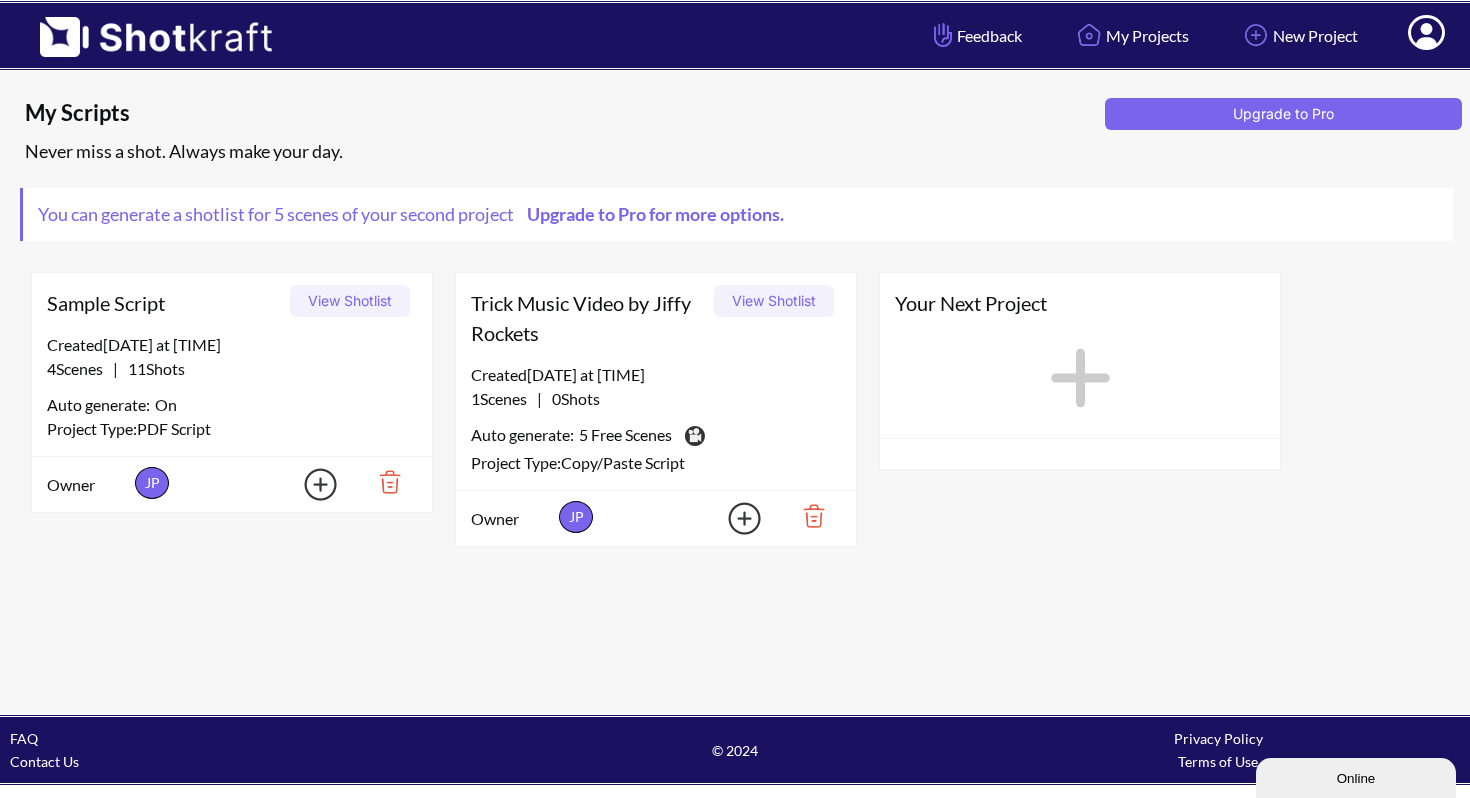 click at bounding box center (732, 518) 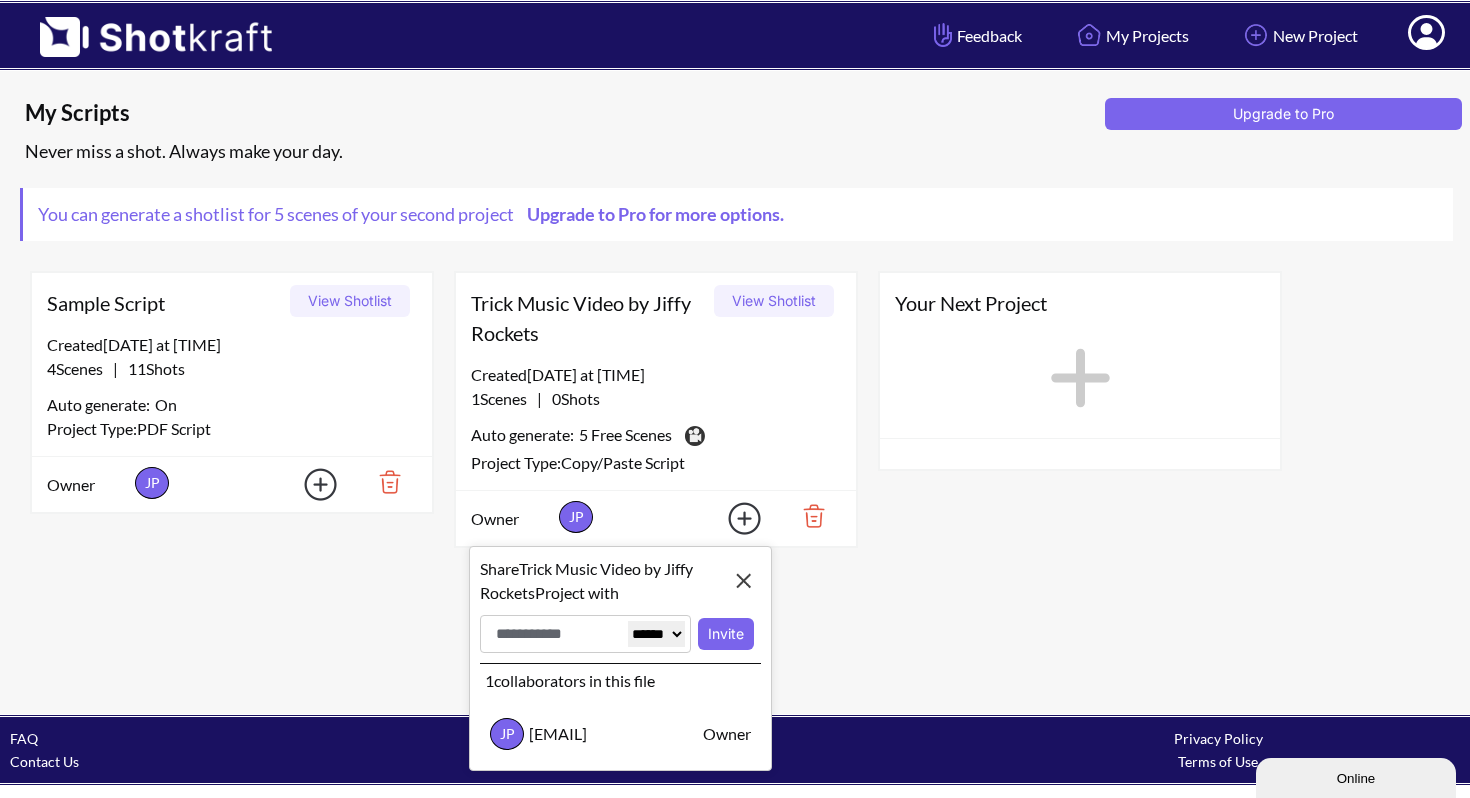 click on "Created  8/3/25 at 6:39 PM" at bounding box center [656, 375] 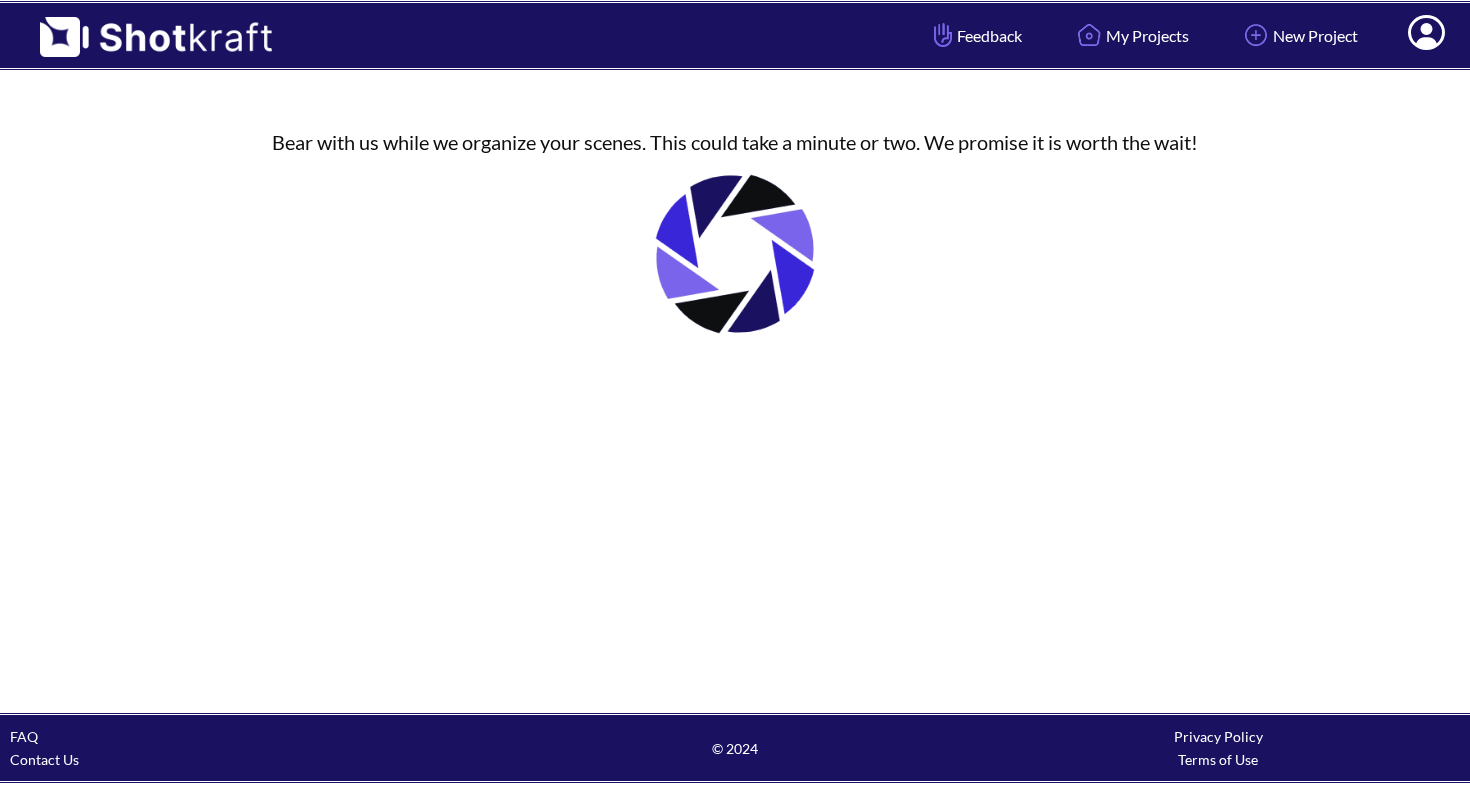 scroll, scrollTop: 0, scrollLeft: 0, axis: both 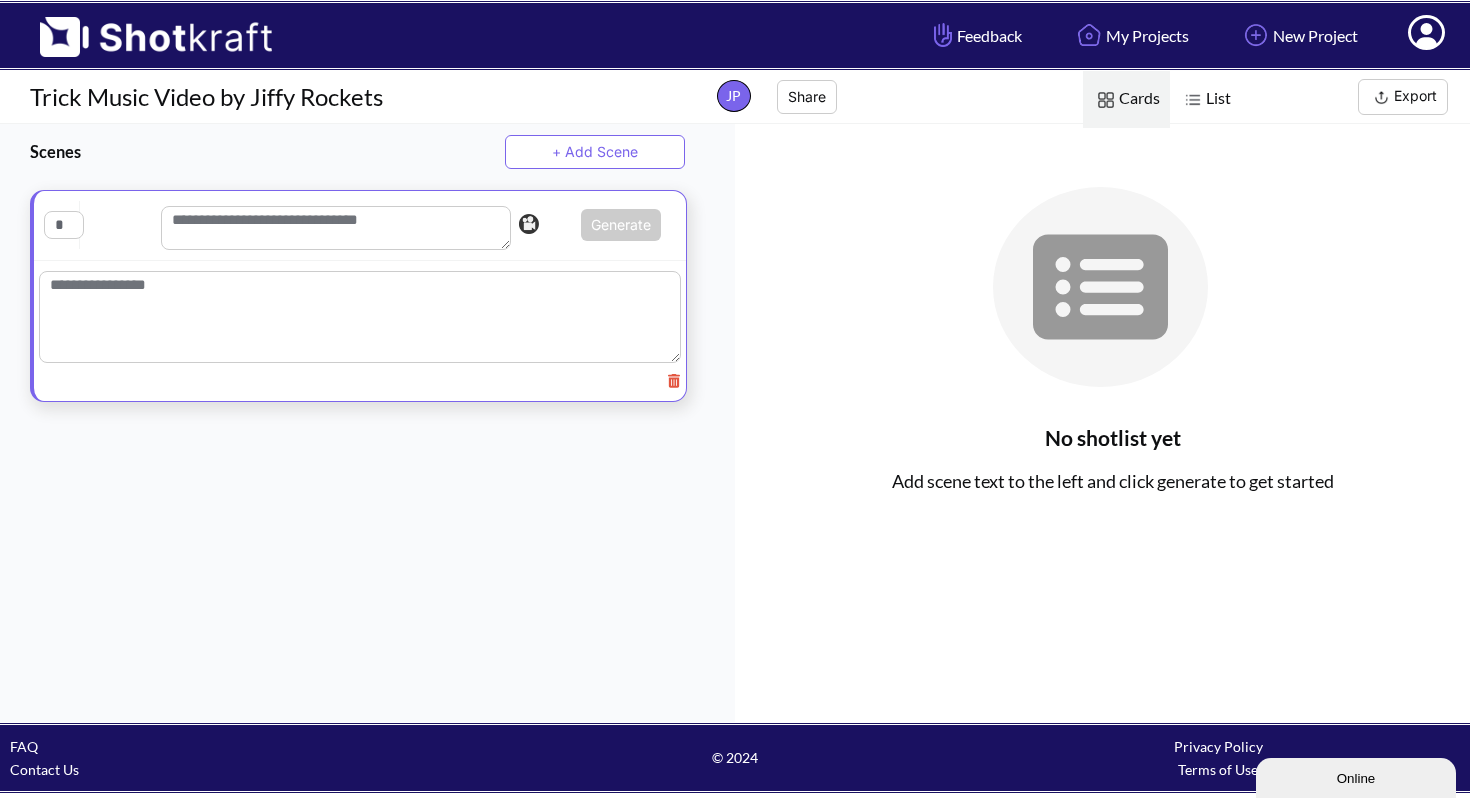 click at bounding box center (360, 317) 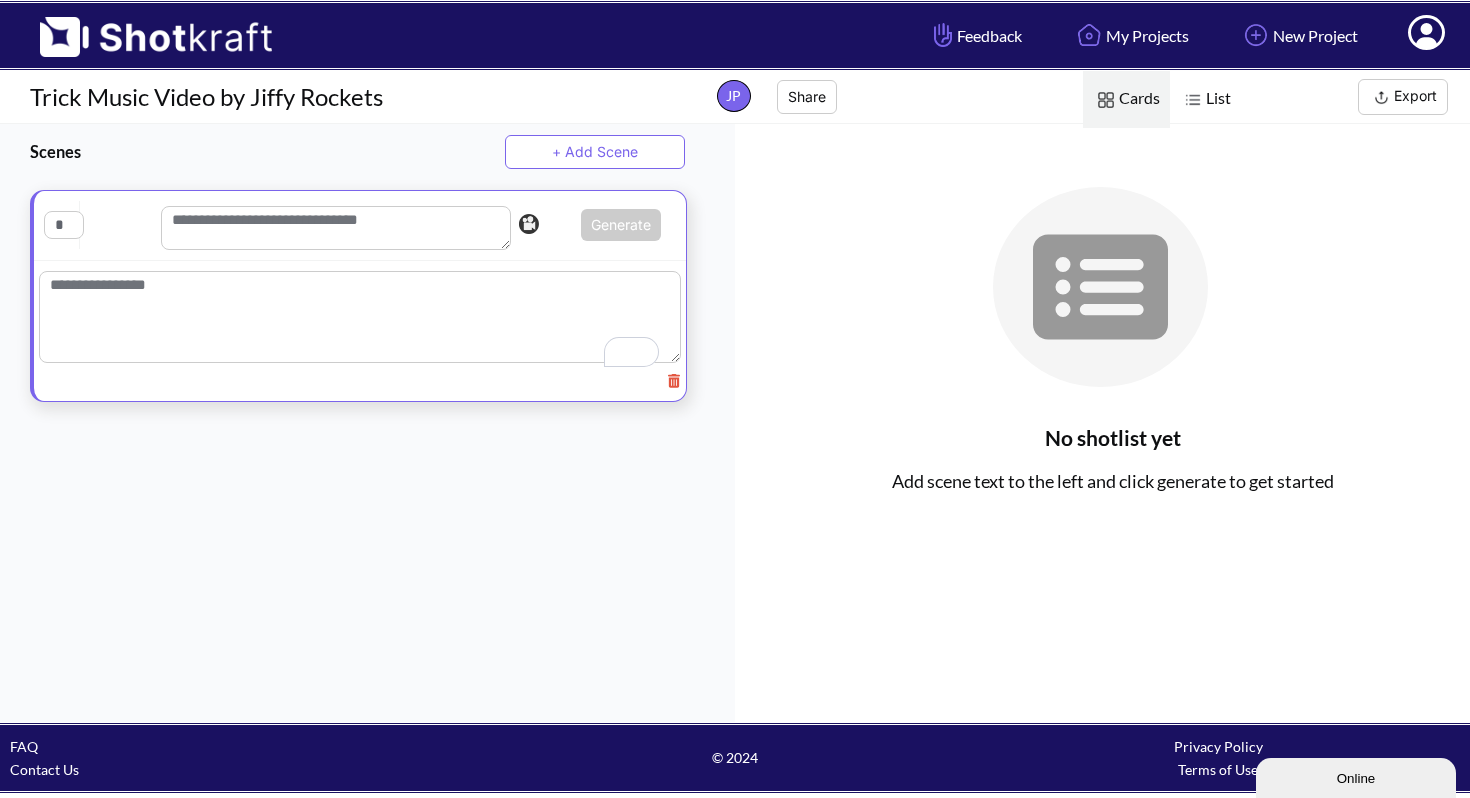 paste on "**********" 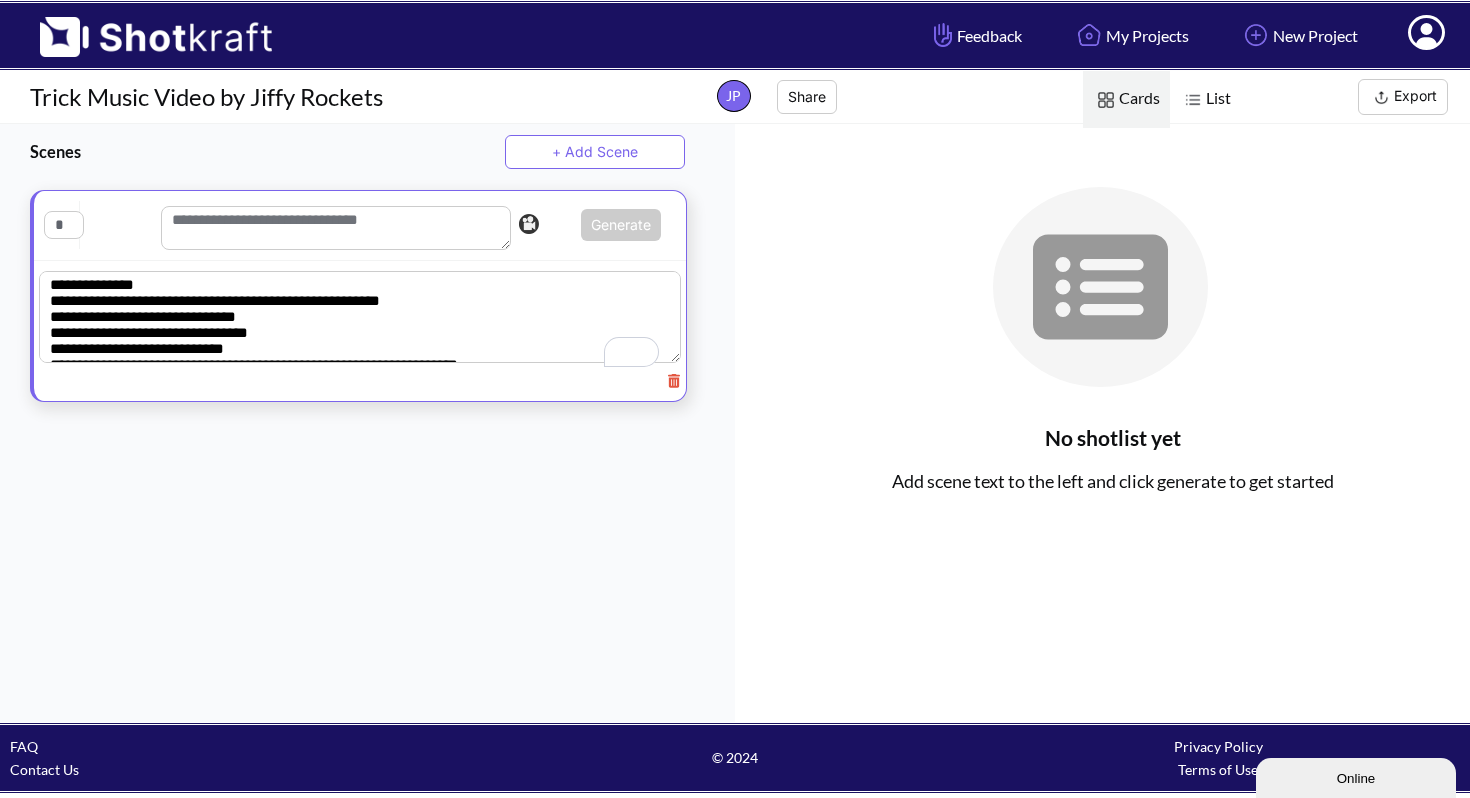 scroll, scrollTop: 1319, scrollLeft: 0, axis: vertical 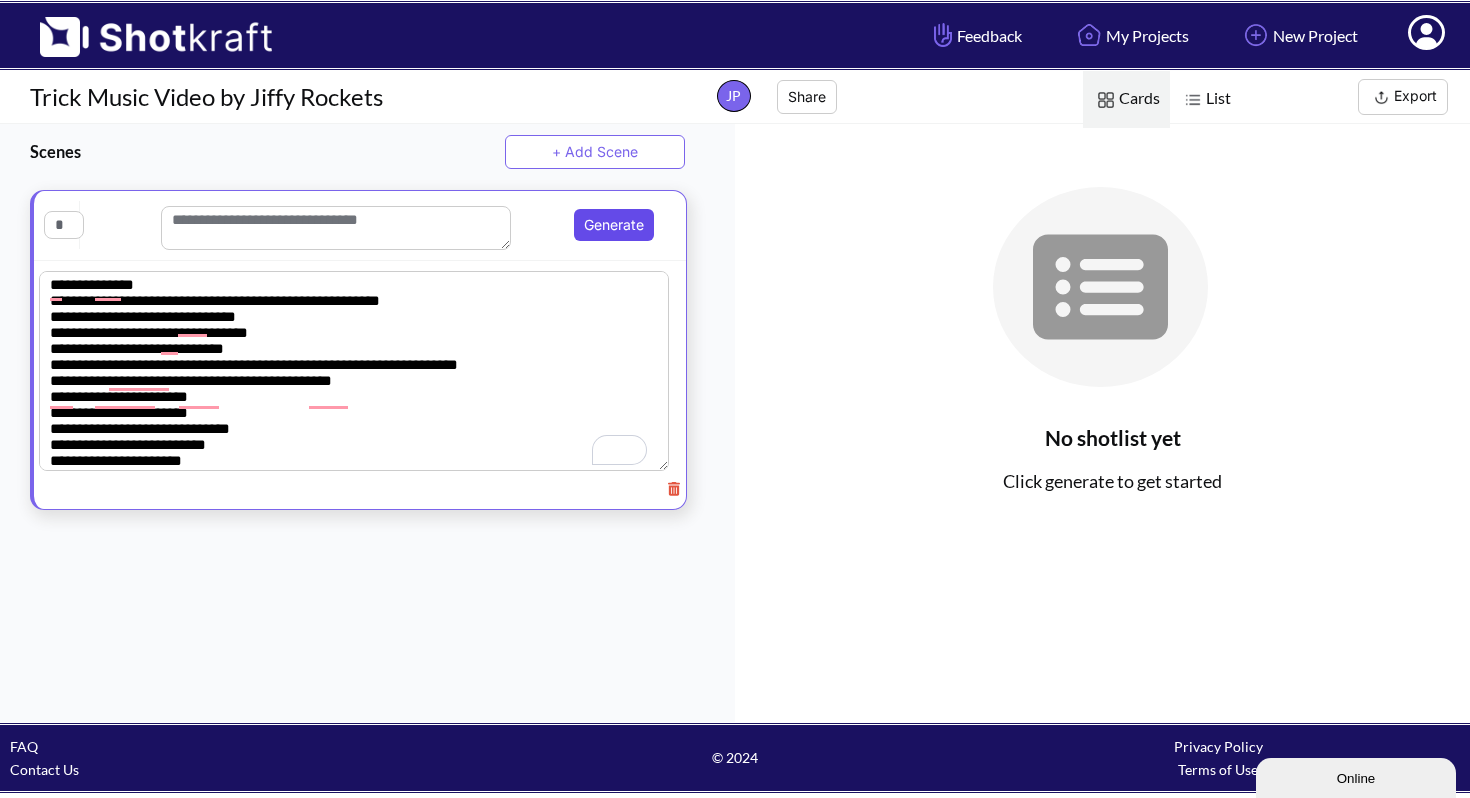 type on "**********" 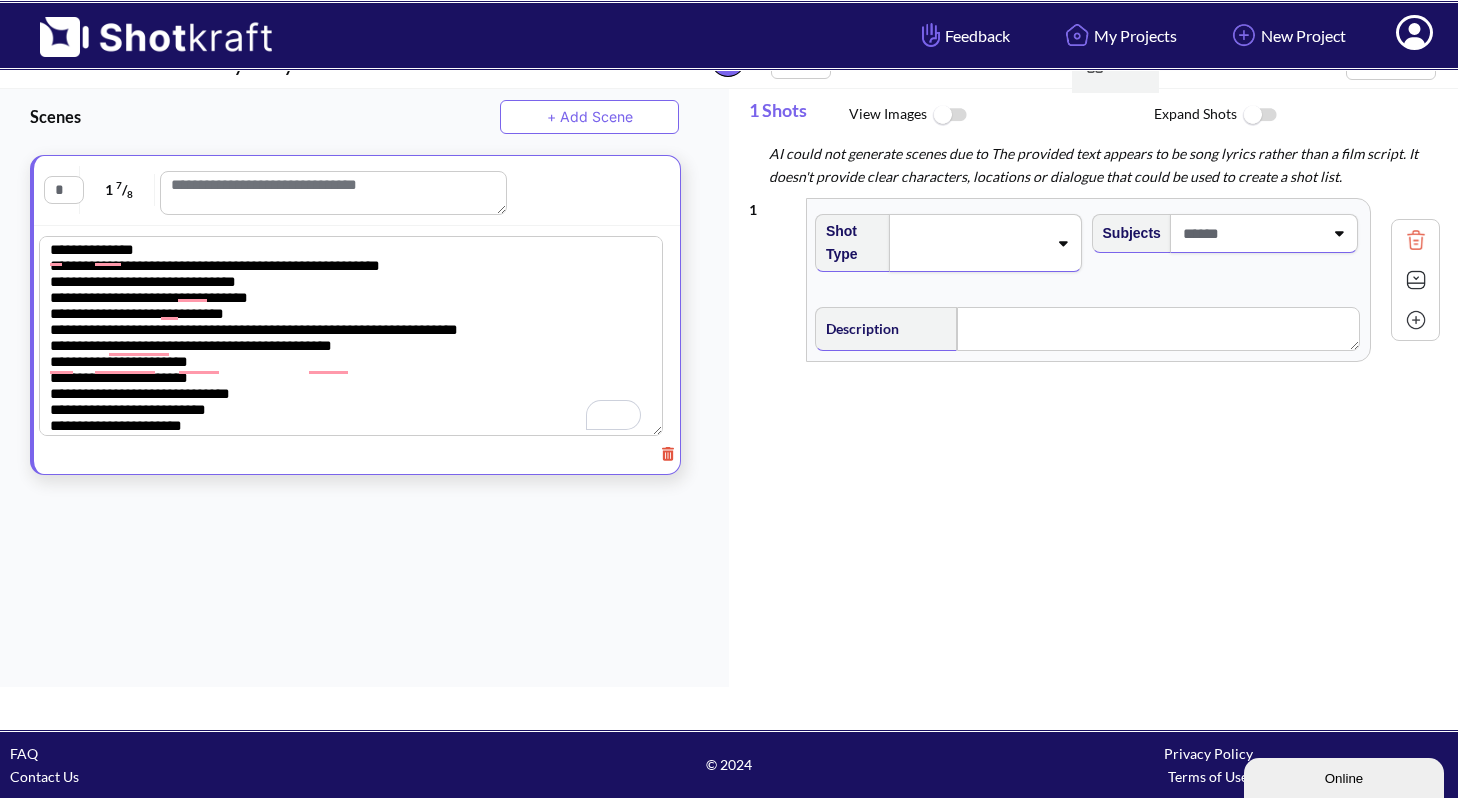 scroll, scrollTop: 37, scrollLeft: 0, axis: vertical 